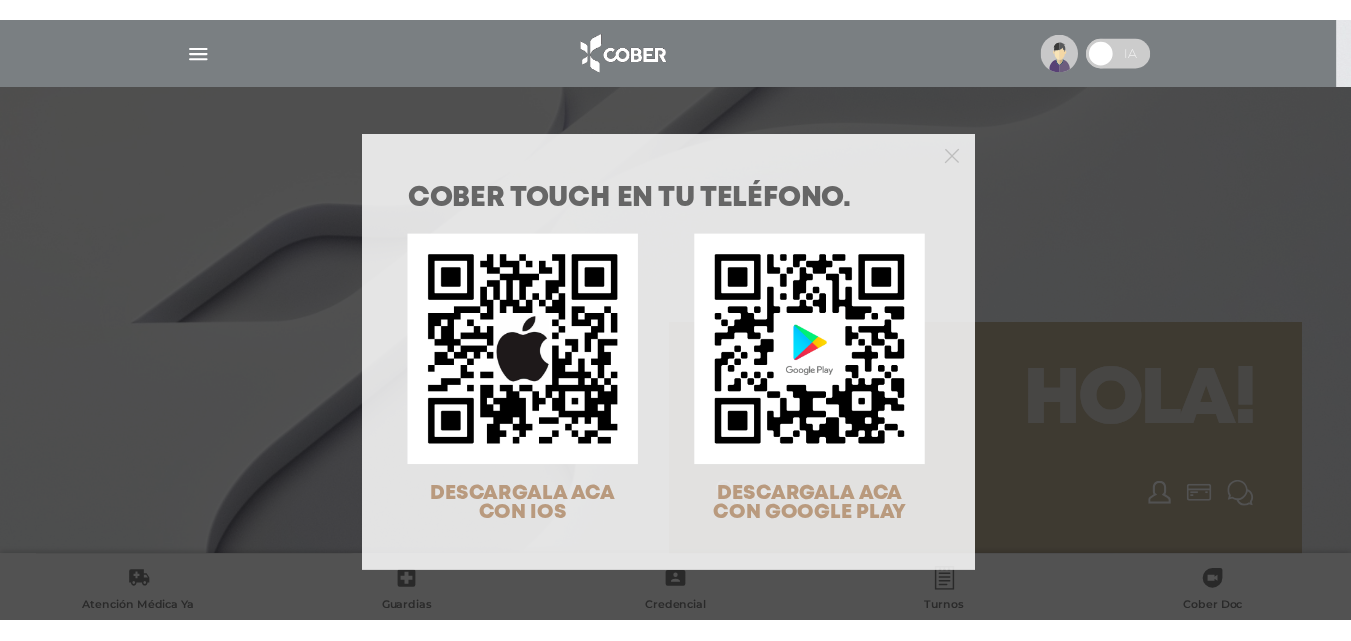 scroll, scrollTop: 0, scrollLeft: 0, axis: both 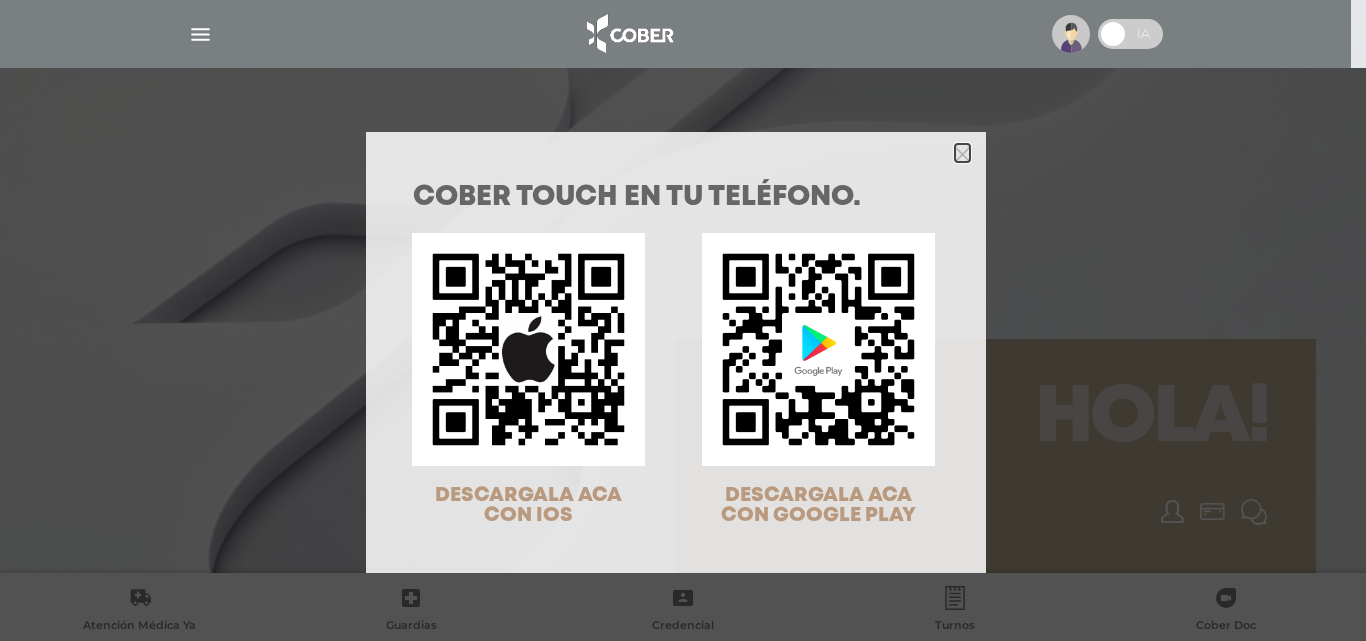 click 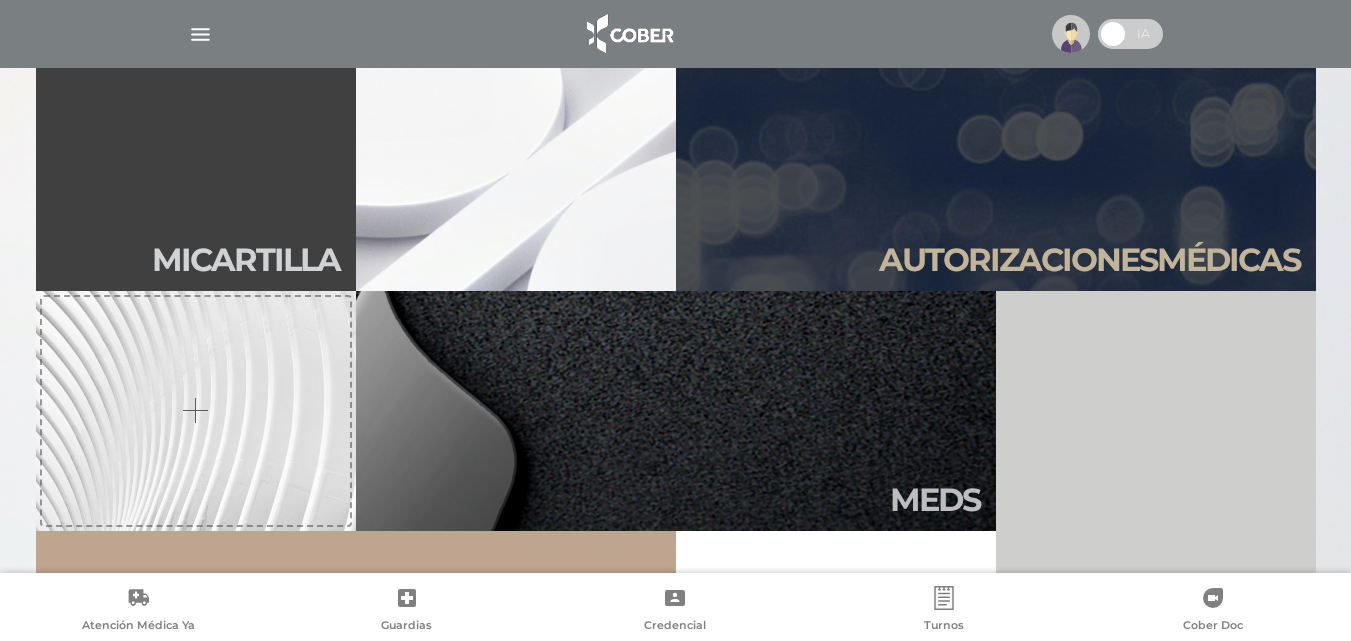 scroll, scrollTop: 867, scrollLeft: 0, axis: vertical 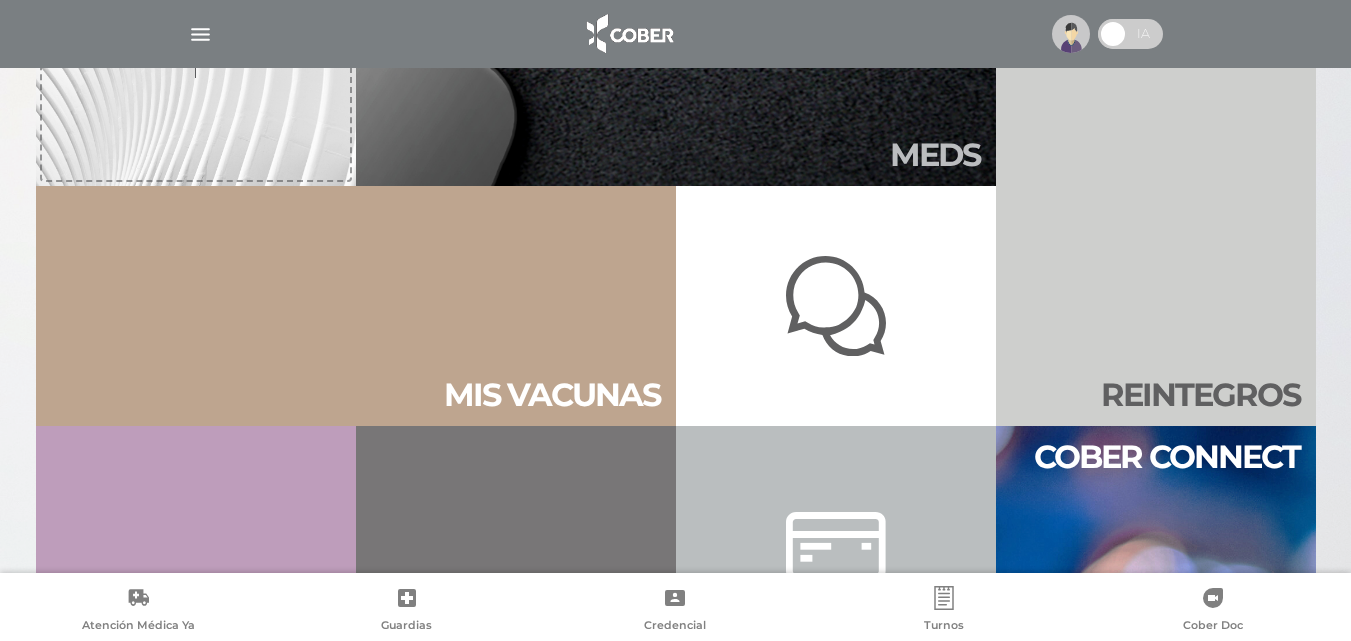 click at bounding box center [200, 34] 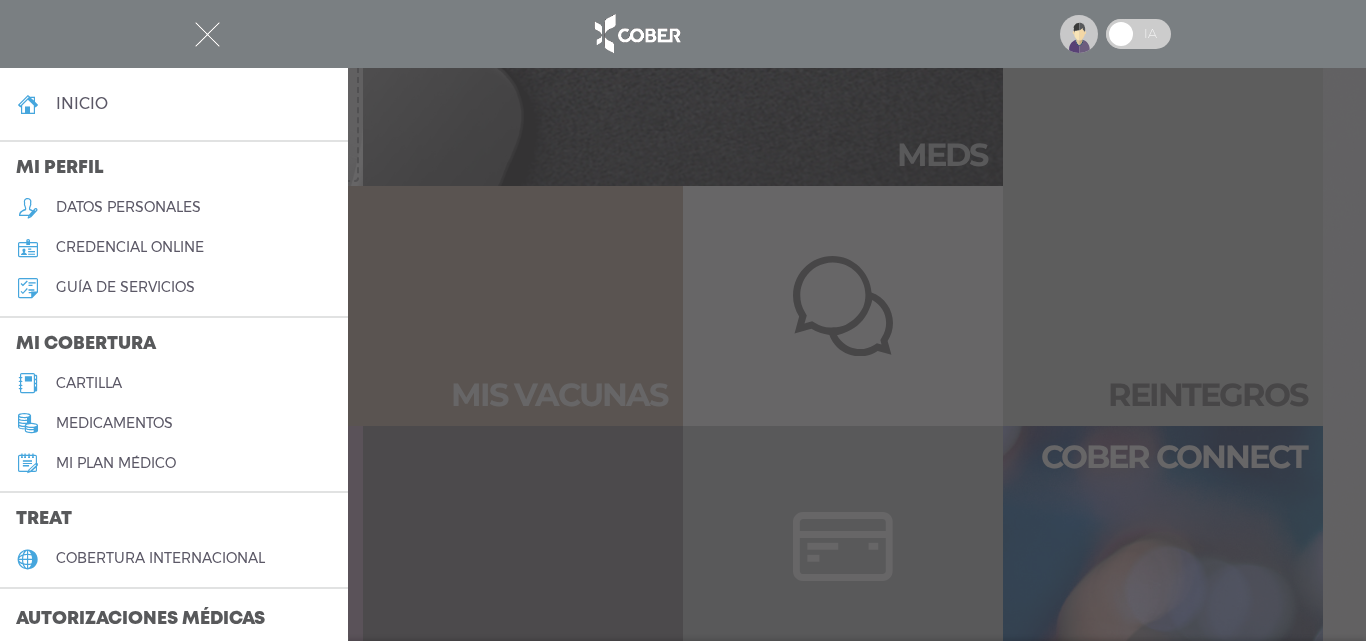 click on "cartilla" at bounding box center (89, 383) 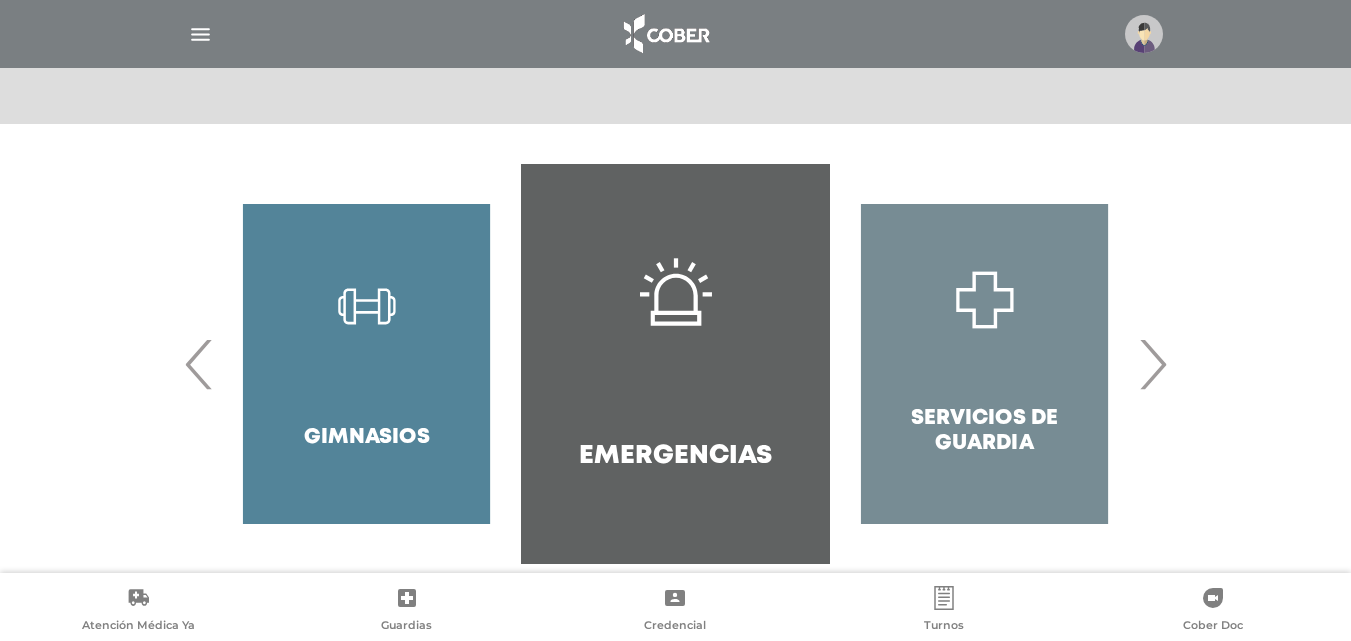 scroll, scrollTop: 386, scrollLeft: 0, axis: vertical 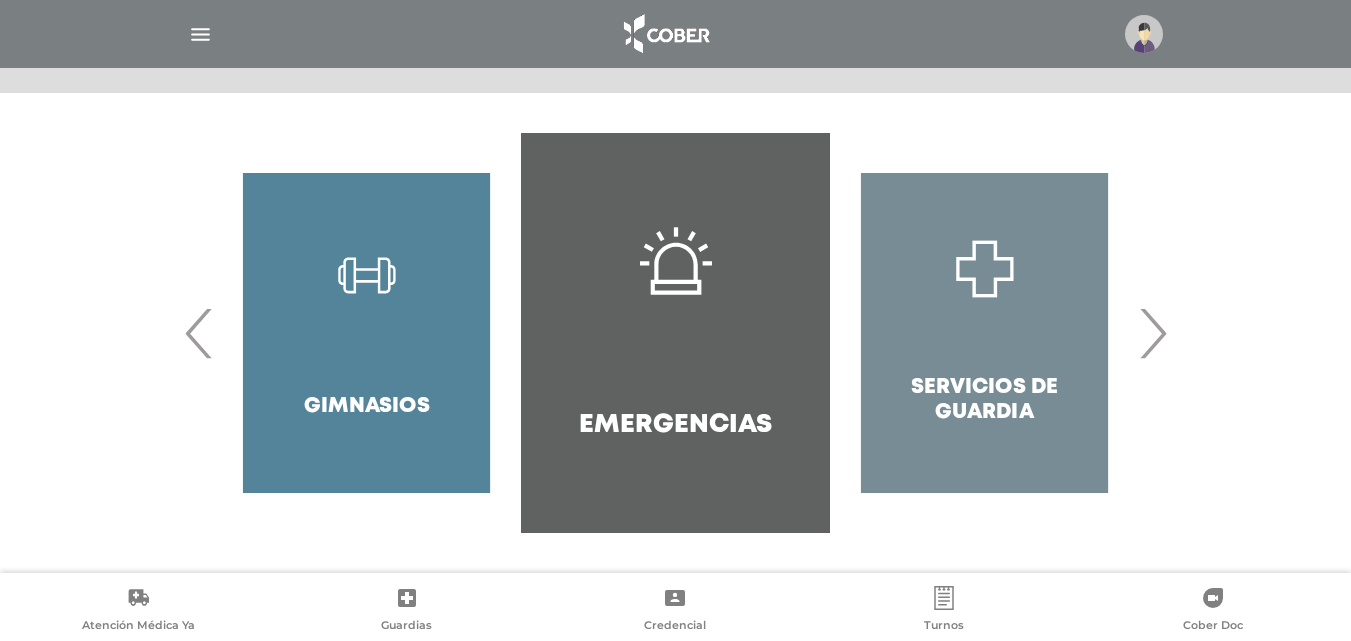 click on "›" at bounding box center [1152, 333] 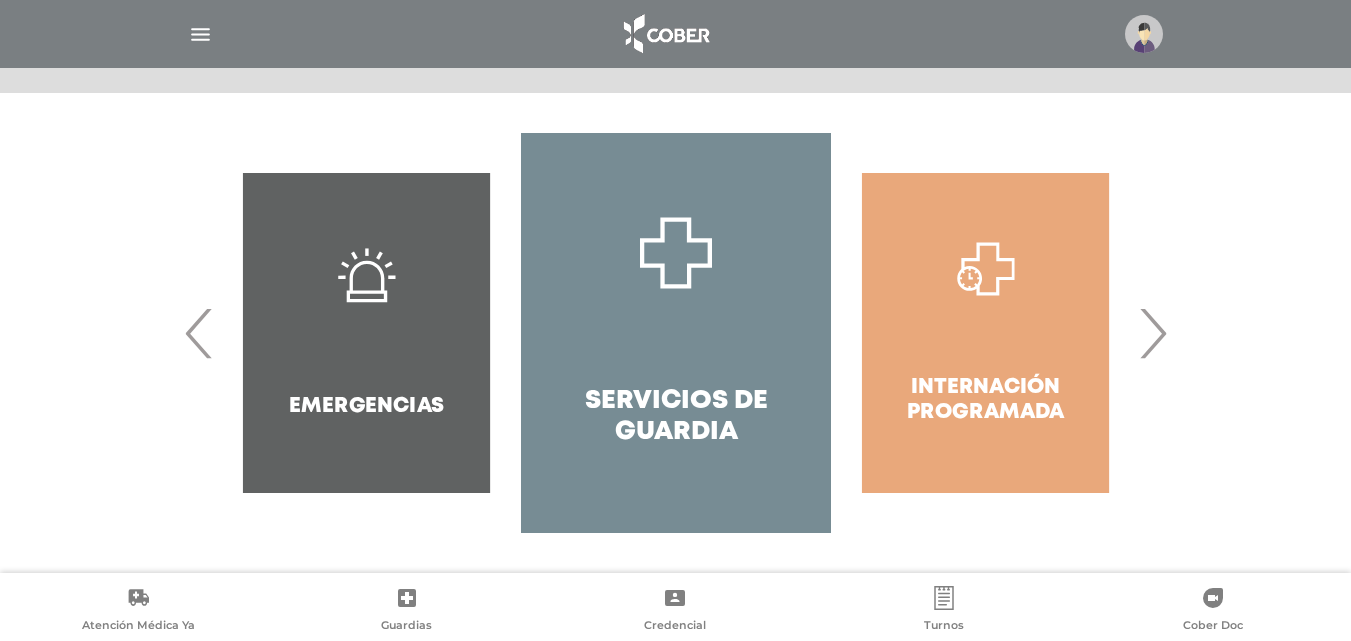 click on "›" at bounding box center [1152, 333] 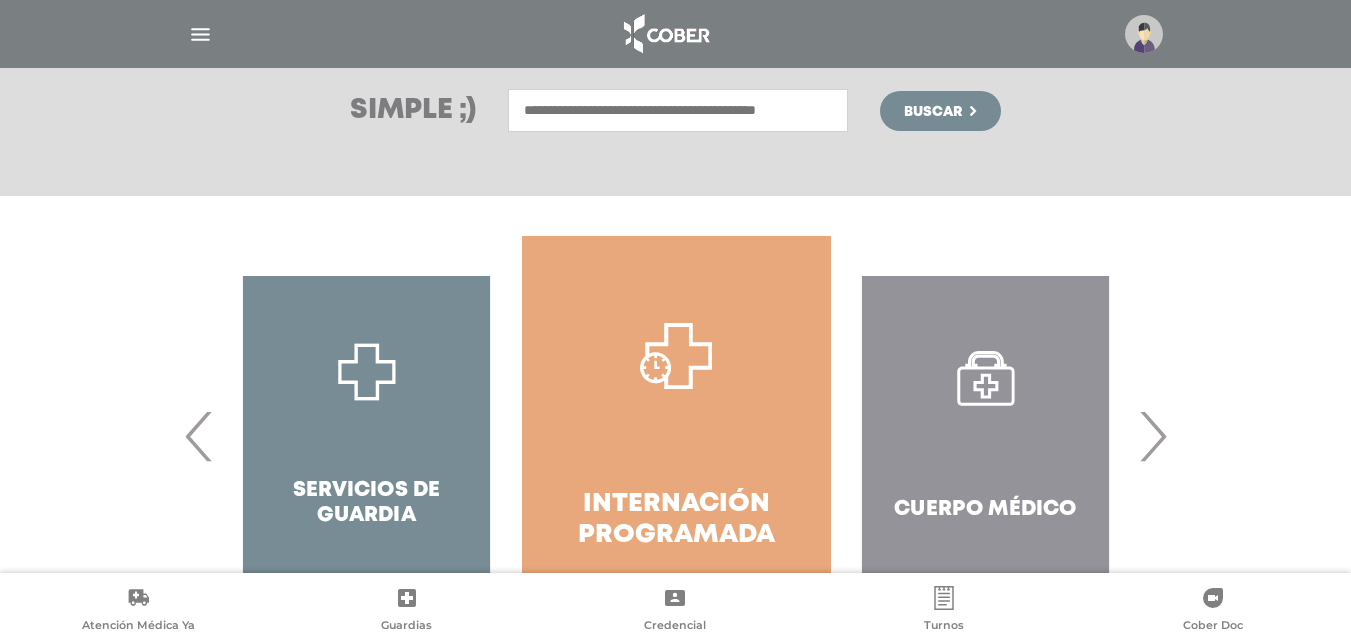 scroll, scrollTop: 53, scrollLeft: 0, axis: vertical 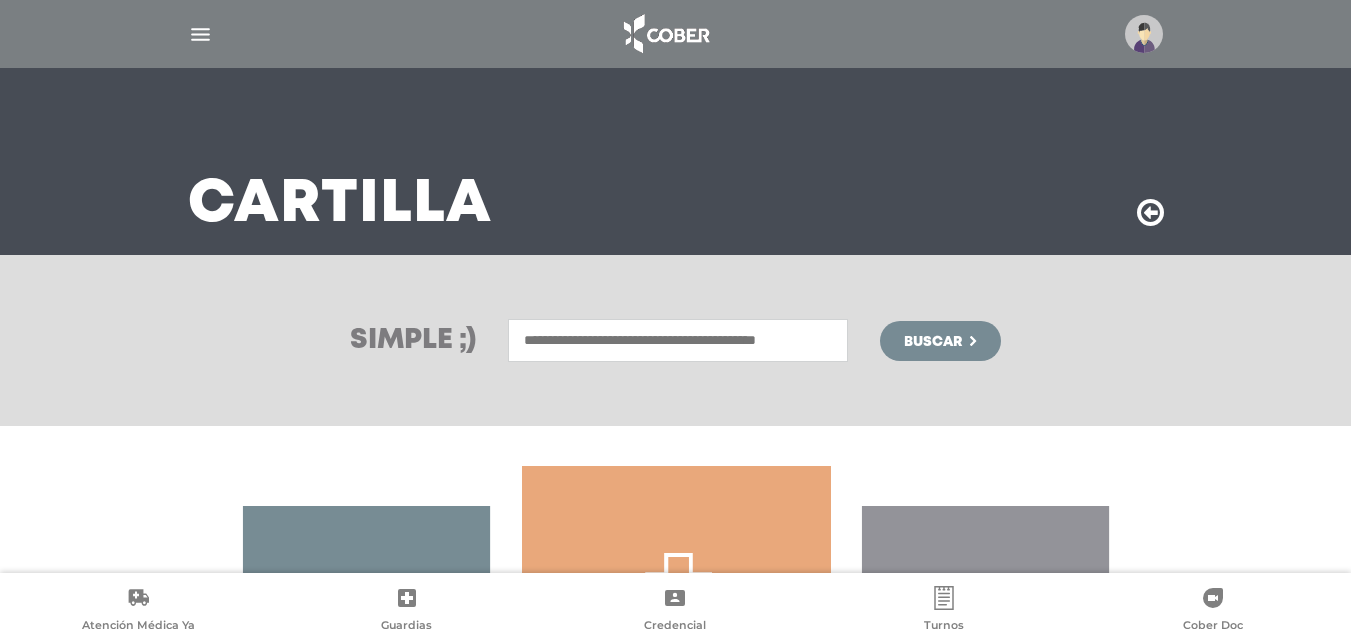 click at bounding box center (200, 34) 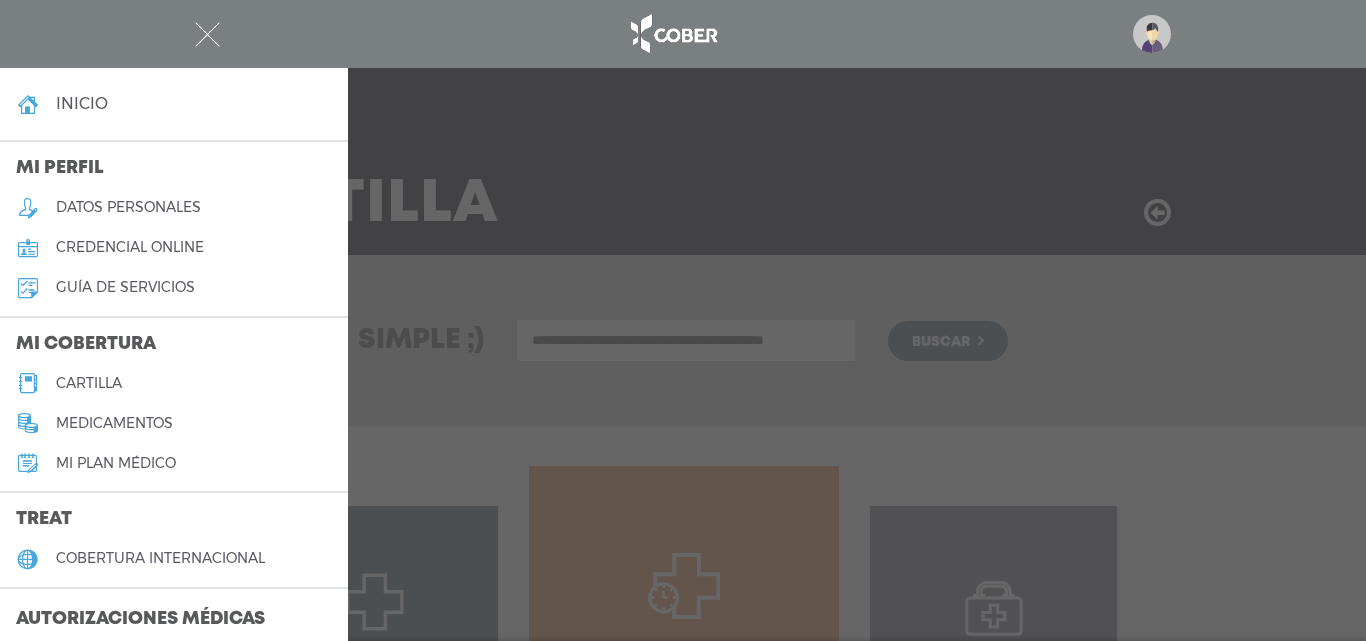 click at bounding box center (683, 320) 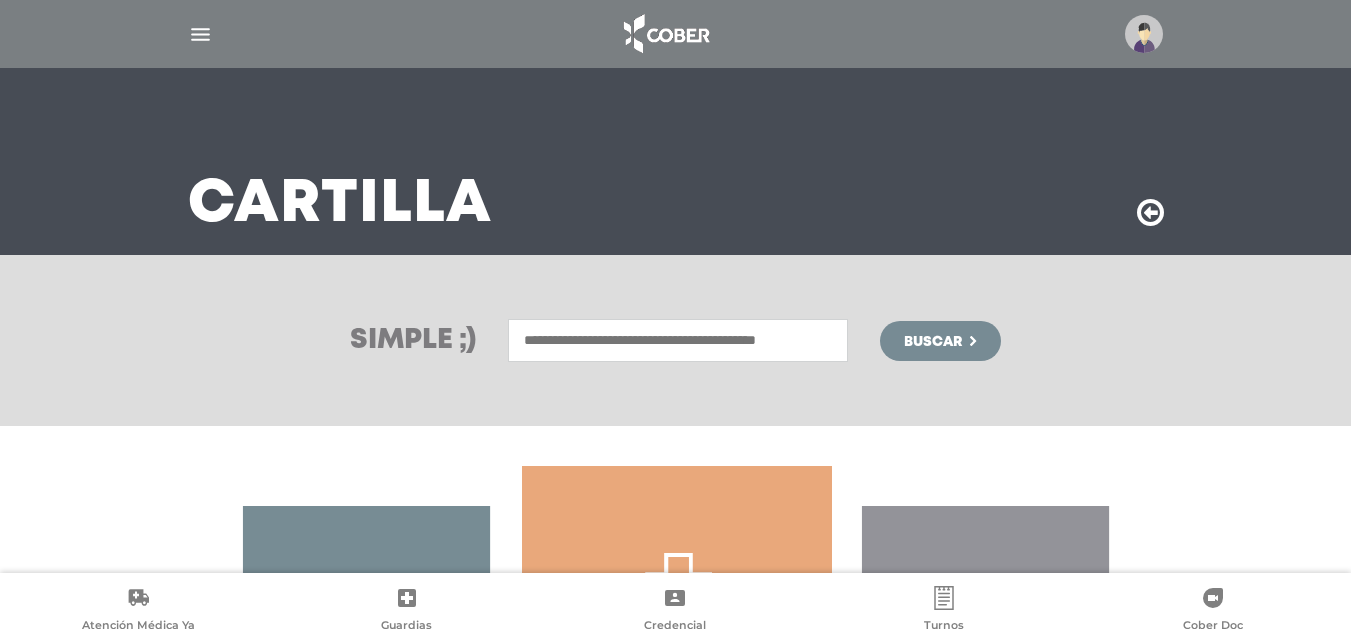 click at bounding box center (678, 340) 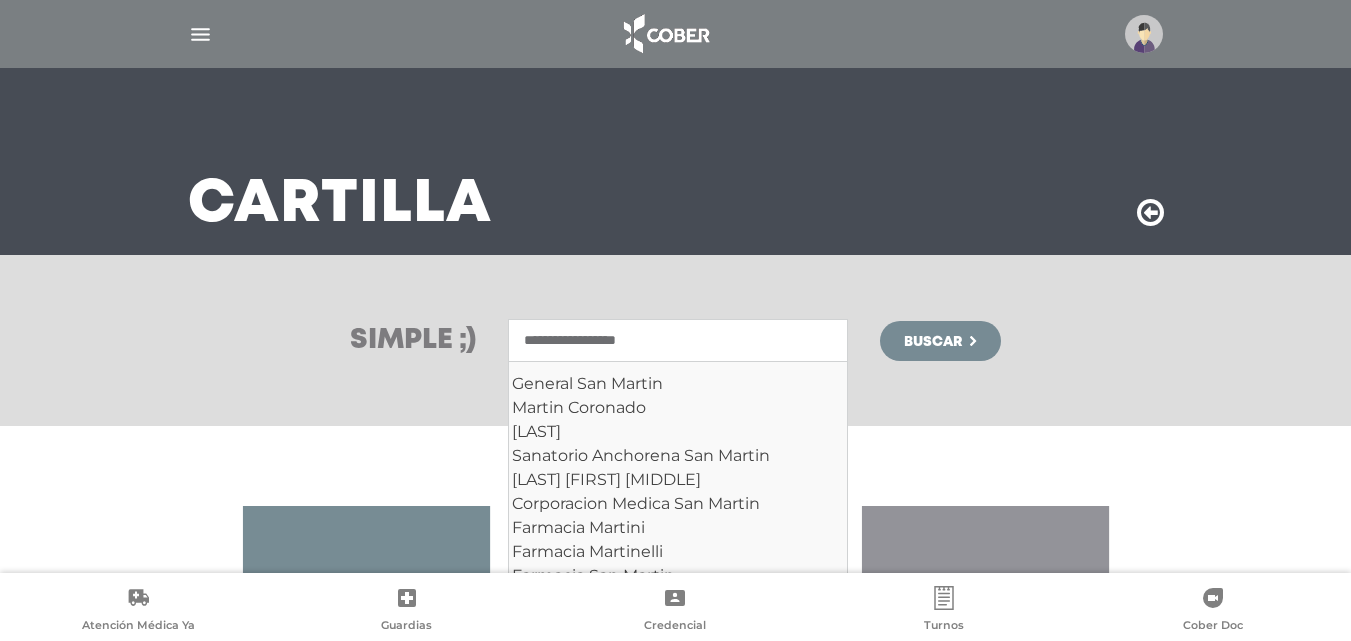 type on "**********" 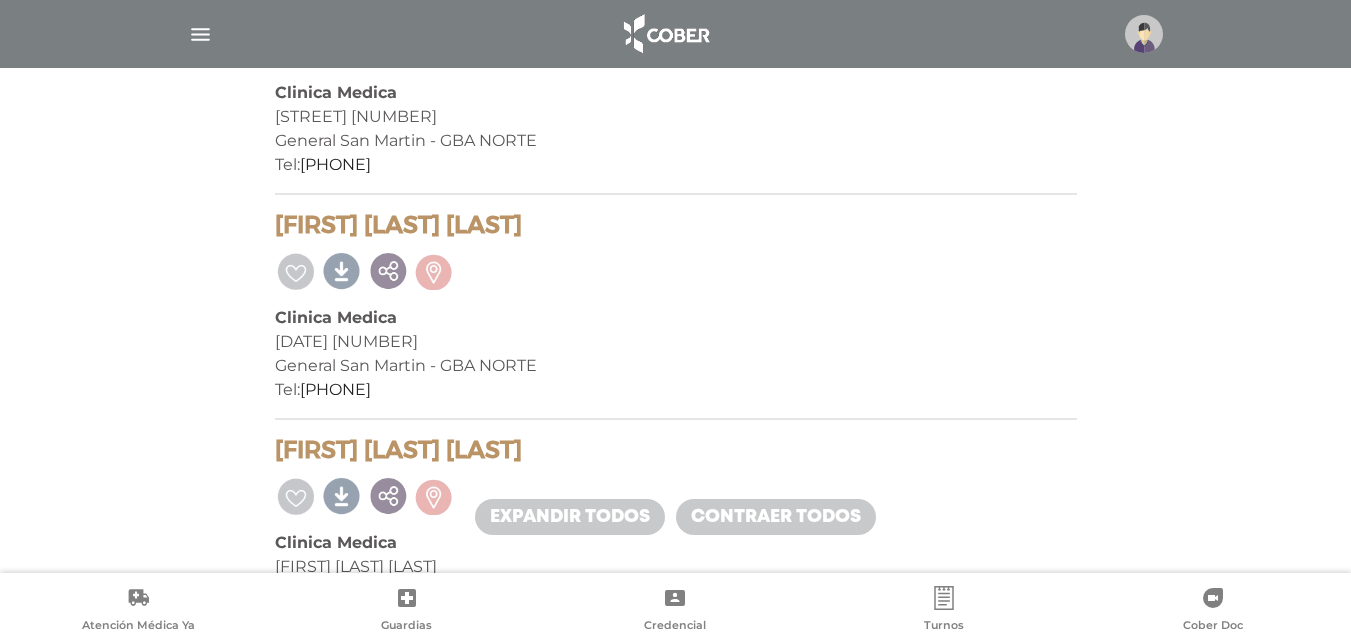 scroll, scrollTop: 3667, scrollLeft: 0, axis: vertical 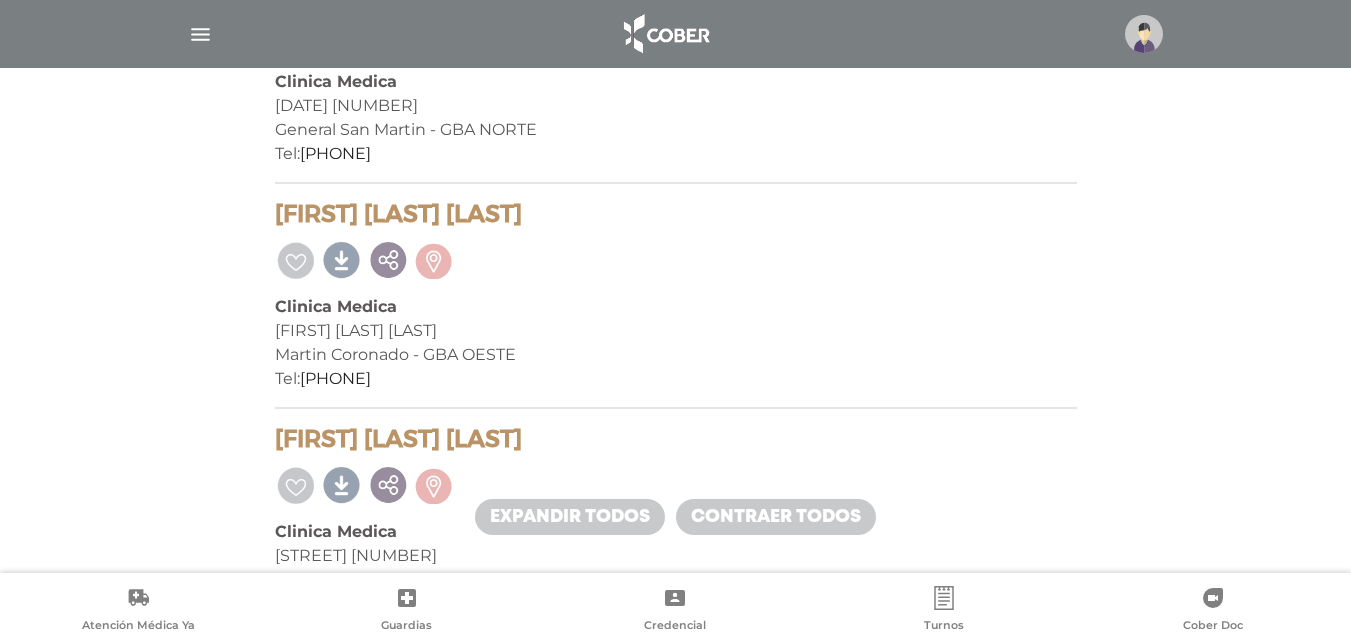 click at bounding box center [200, 34] 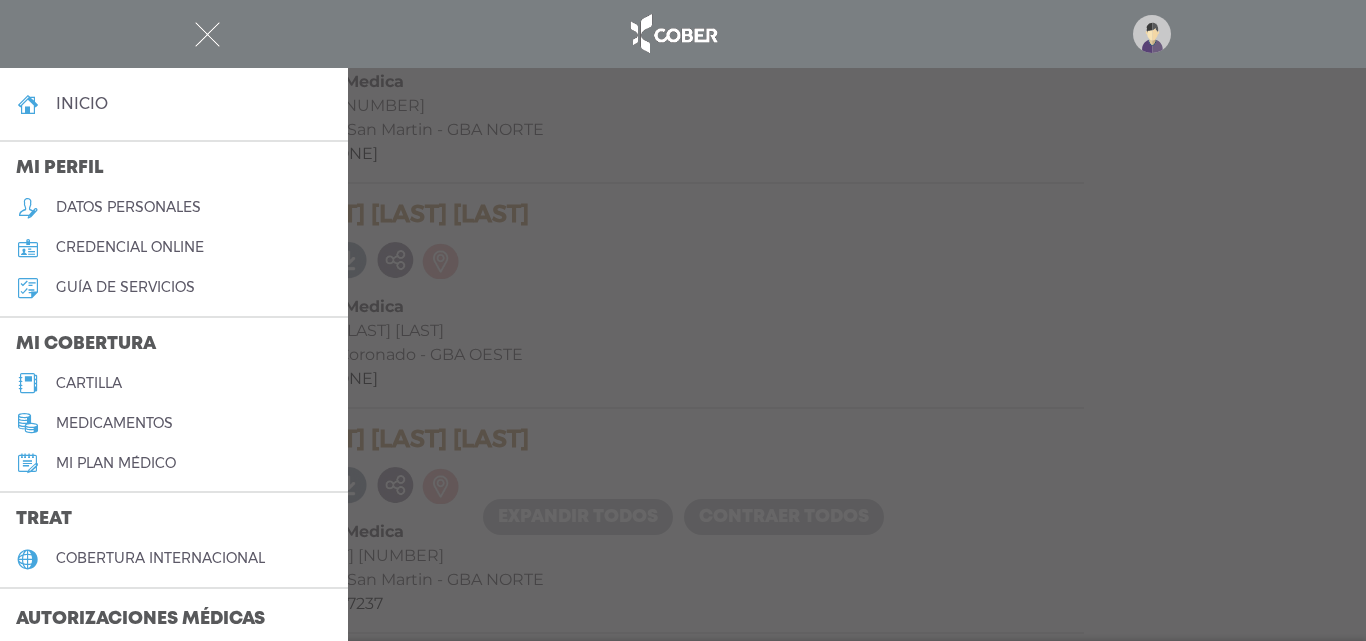 click on "cartilla" at bounding box center [89, 383] 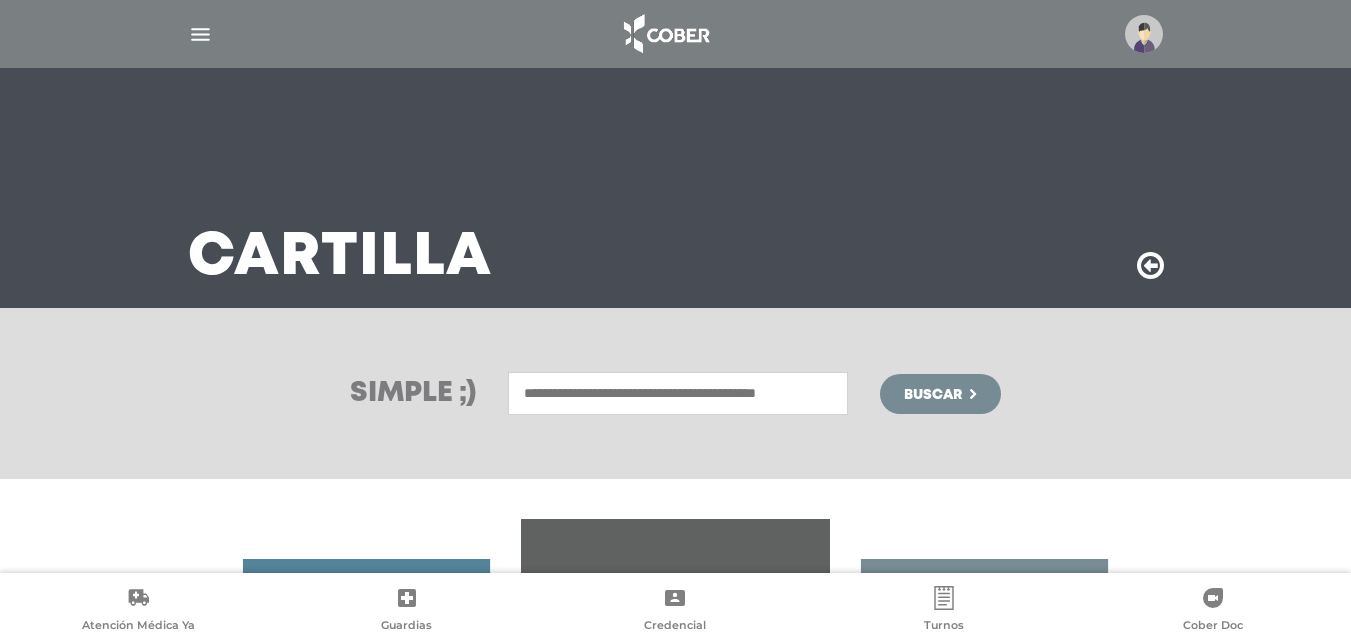 scroll, scrollTop: 0, scrollLeft: 0, axis: both 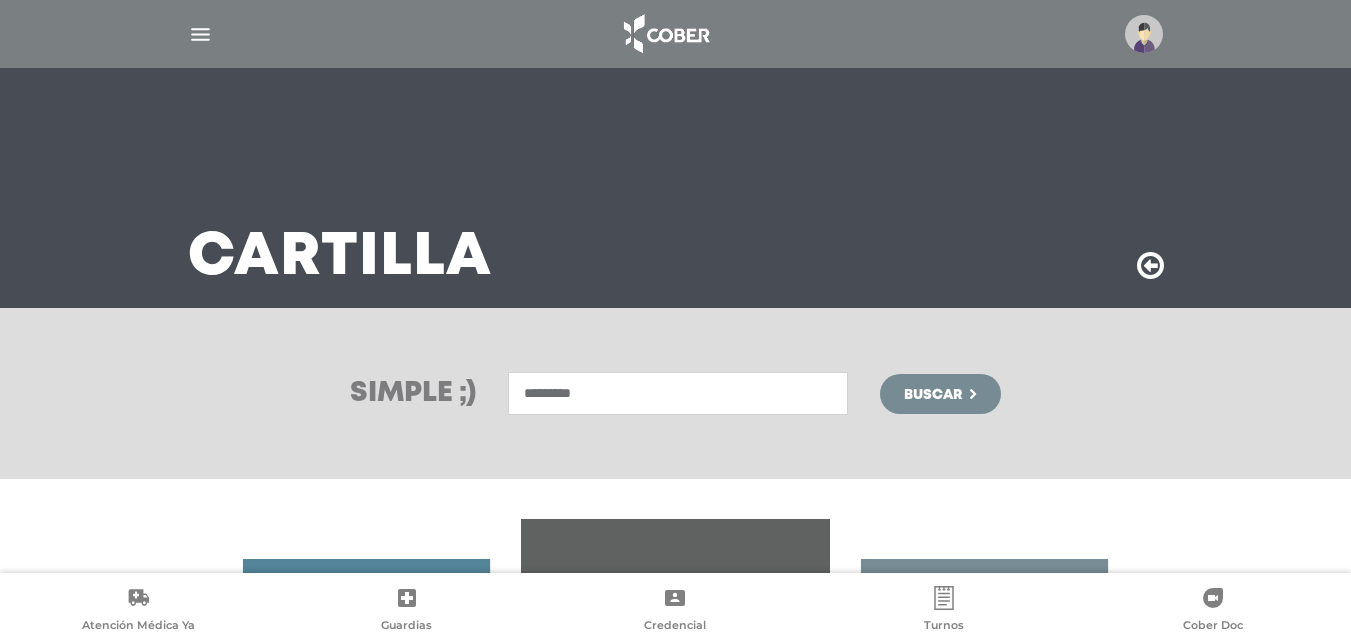 type on "*********" 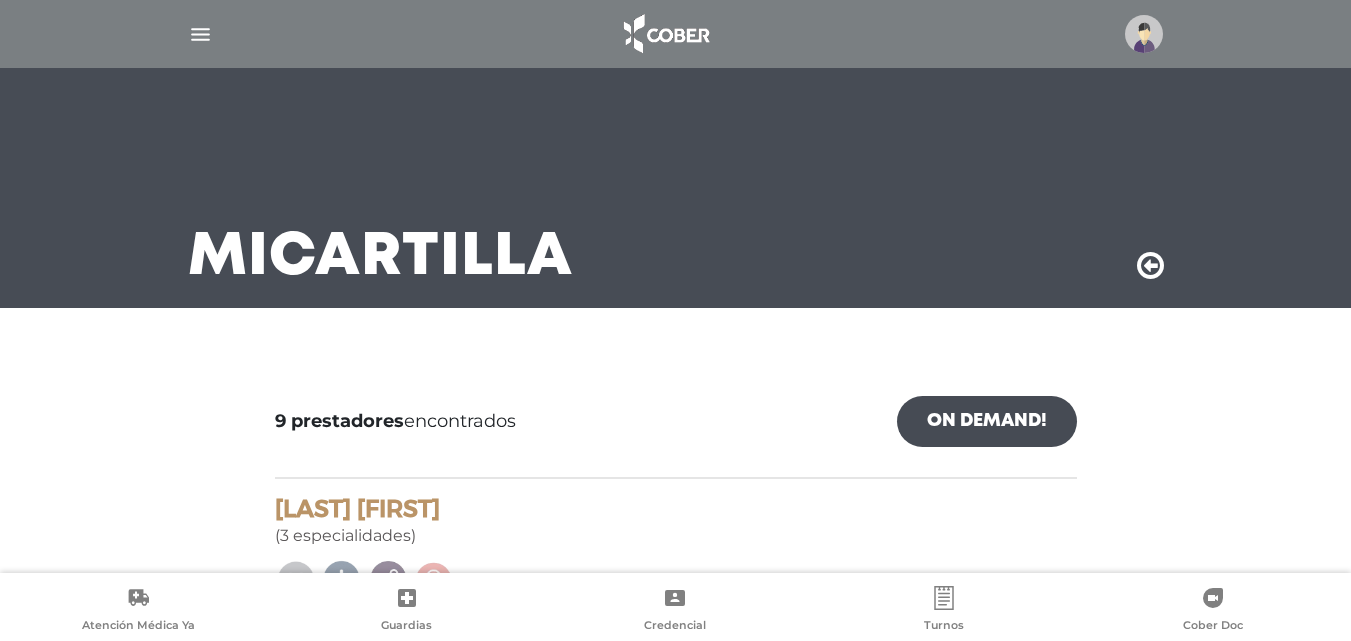 scroll, scrollTop: 0, scrollLeft: 0, axis: both 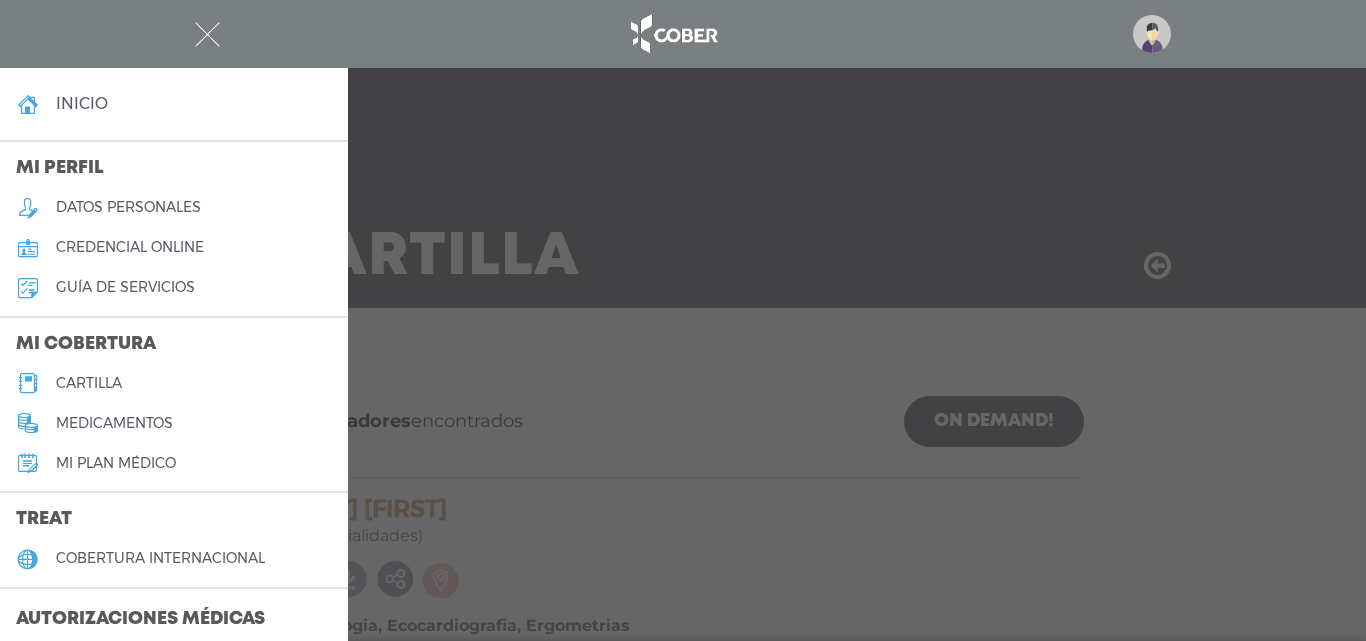 click on "cartilla" at bounding box center (89, 383) 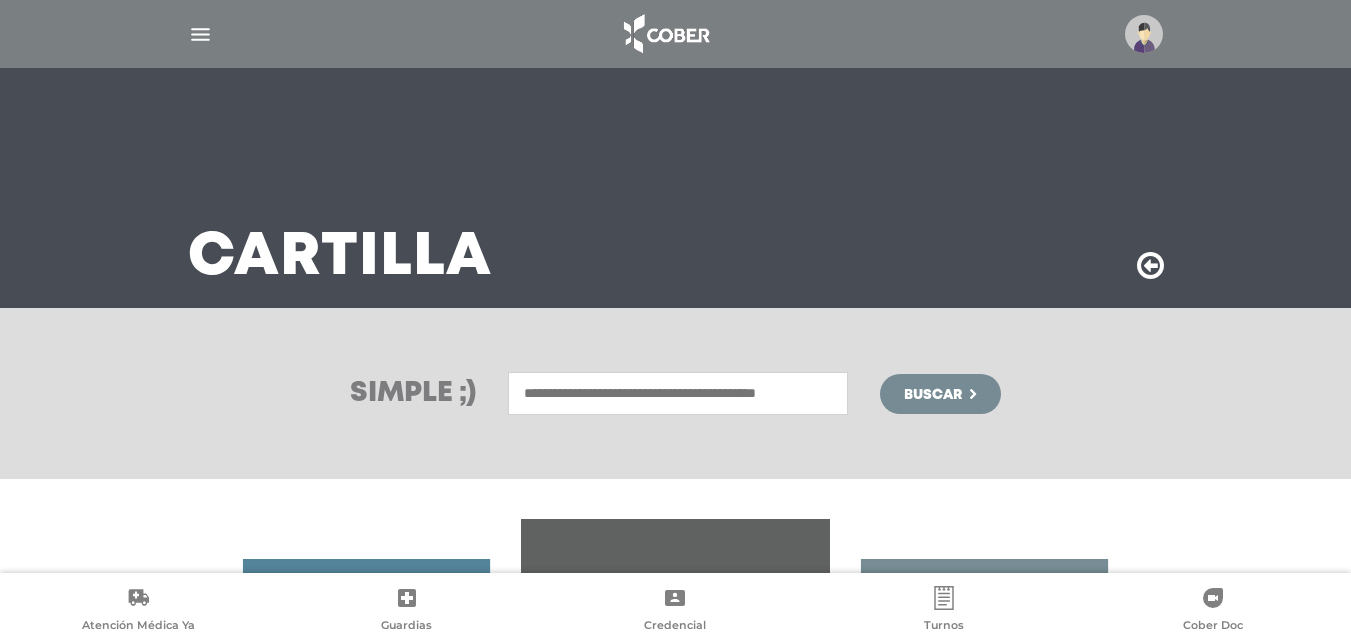 scroll, scrollTop: 0, scrollLeft: 0, axis: both 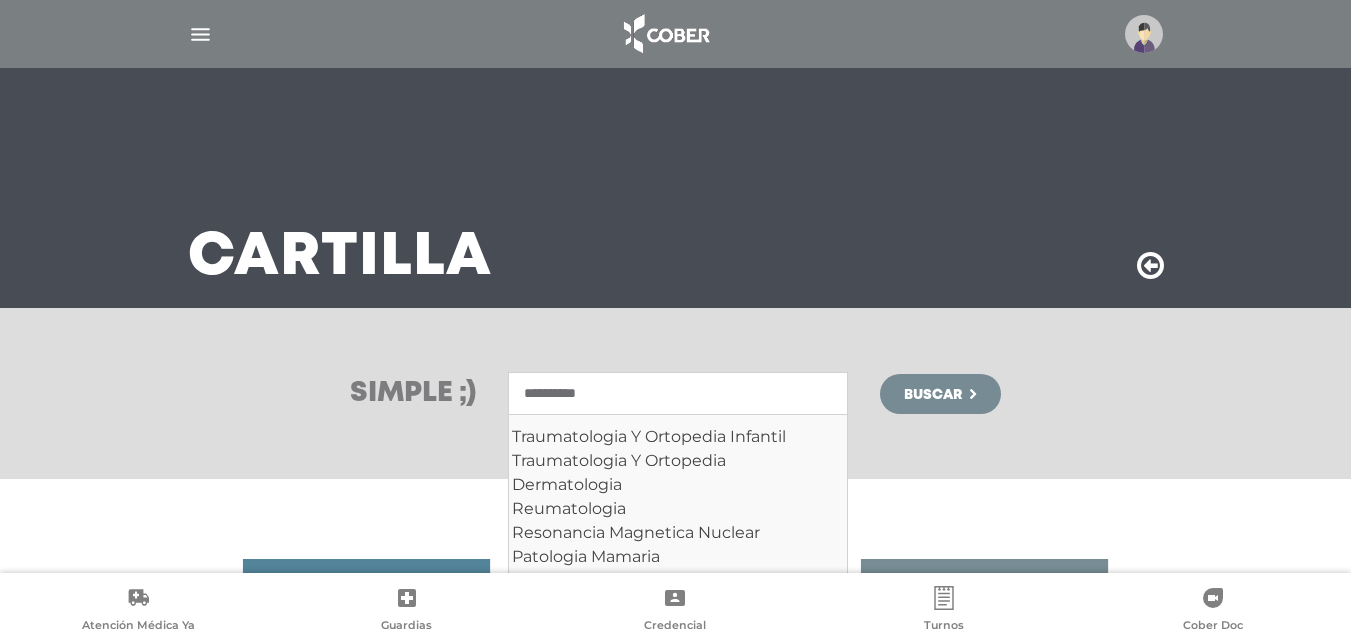 type on "**********" 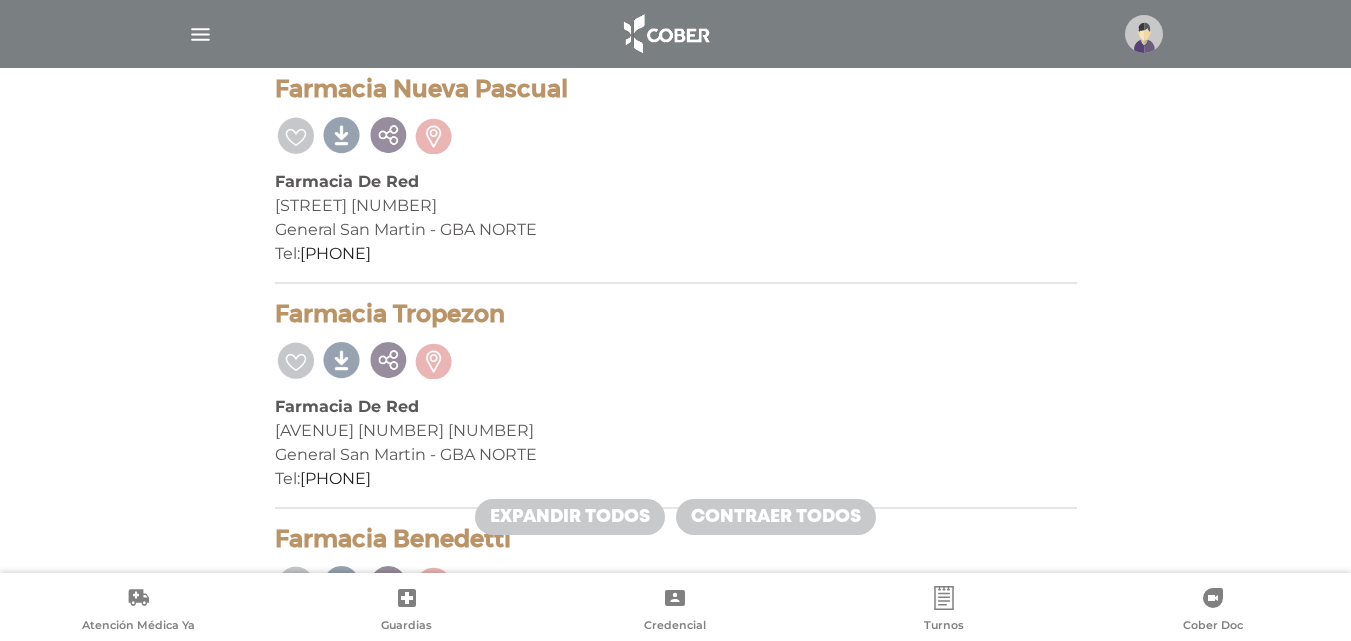 scroll, scrollTop: 16800, scrollLeft: 0, axis: vertical 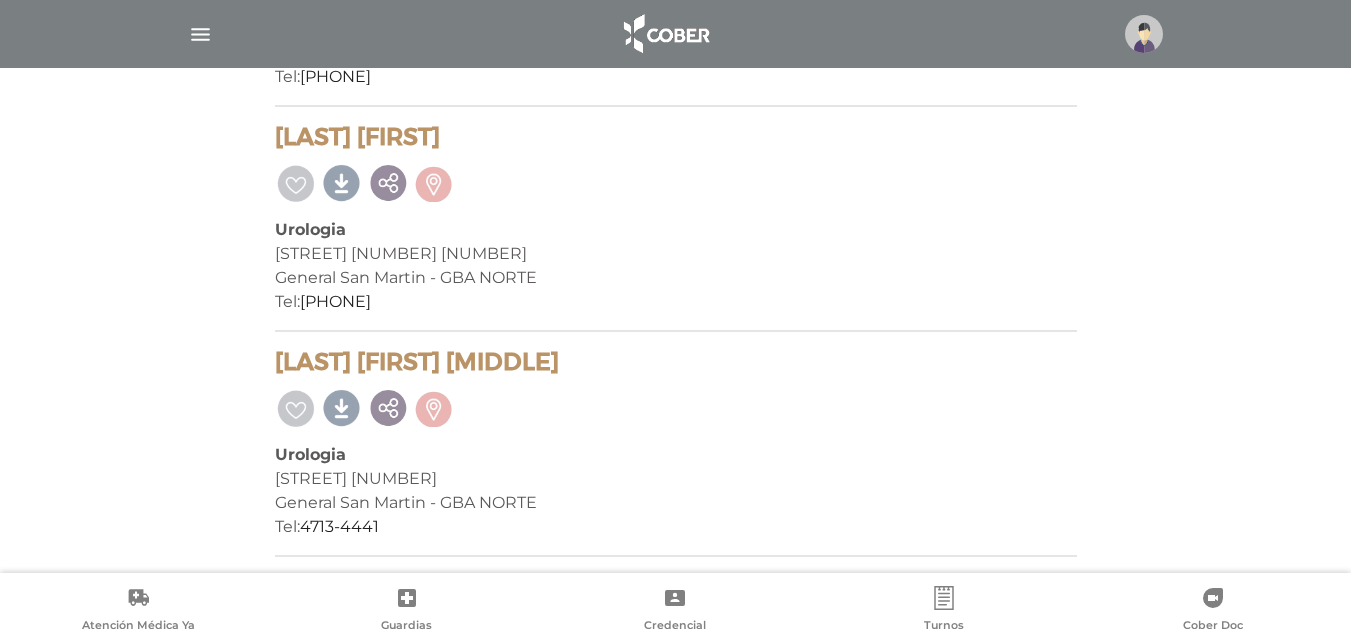 click on "[AVENUE] [STREET] [NUMBER] [SPECIALTY] [STREET] [NUMBER] [LOCATION] Tel: [PHONE]" at bounding box center (676, 452) 